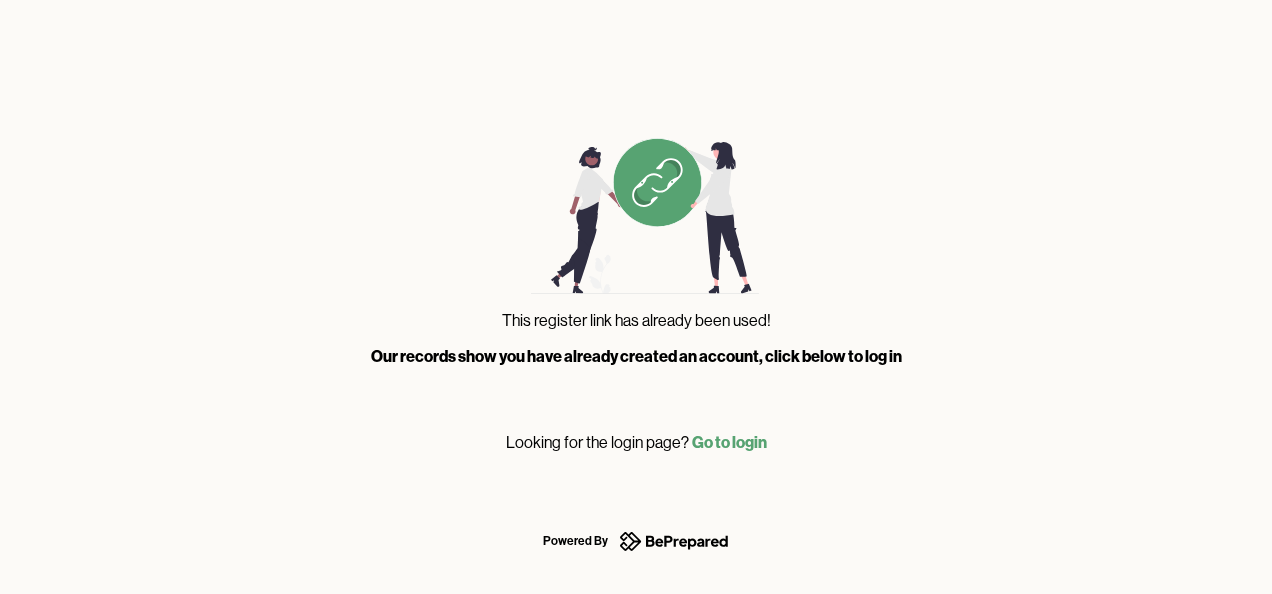 scroll, scrollTop: 0, scrollLeft: 0, axis: both 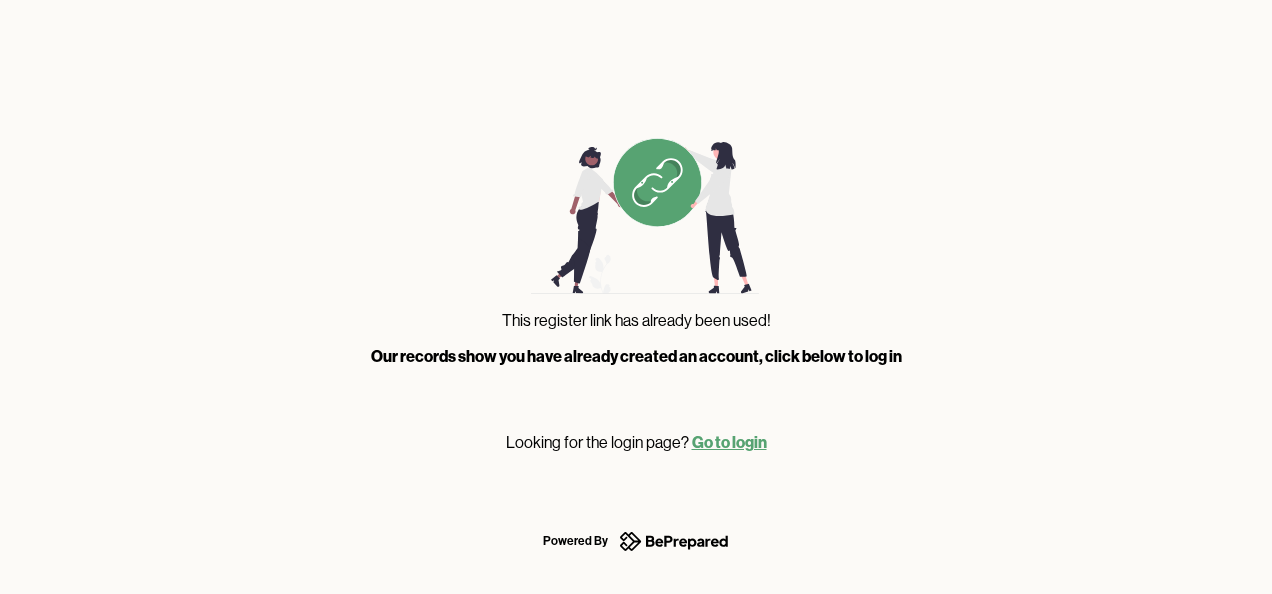 click on "Go to login" at bounding box center (729, 442) 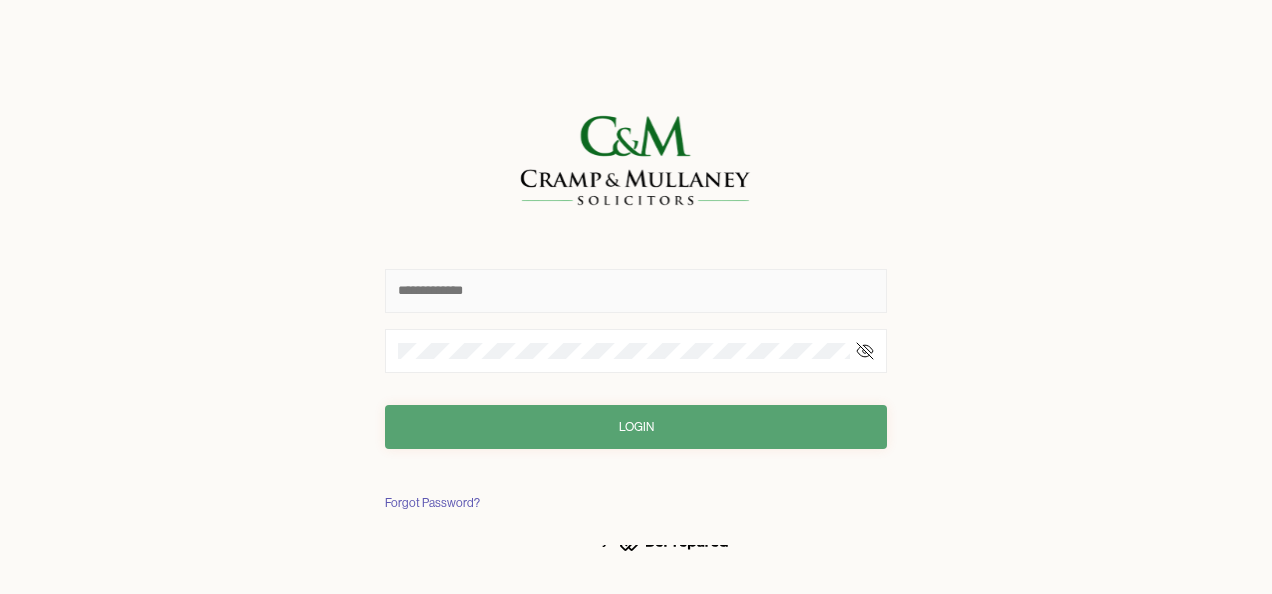 click at bounding box center [636, 291] 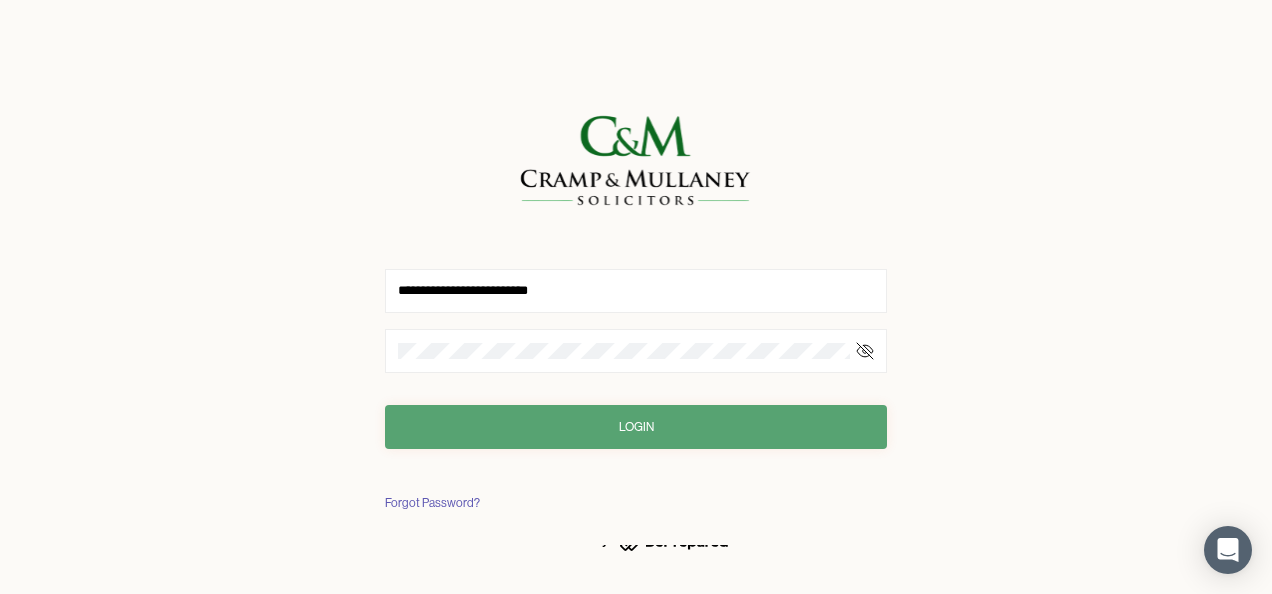 click on "Login" at bounding box center [636, 427] 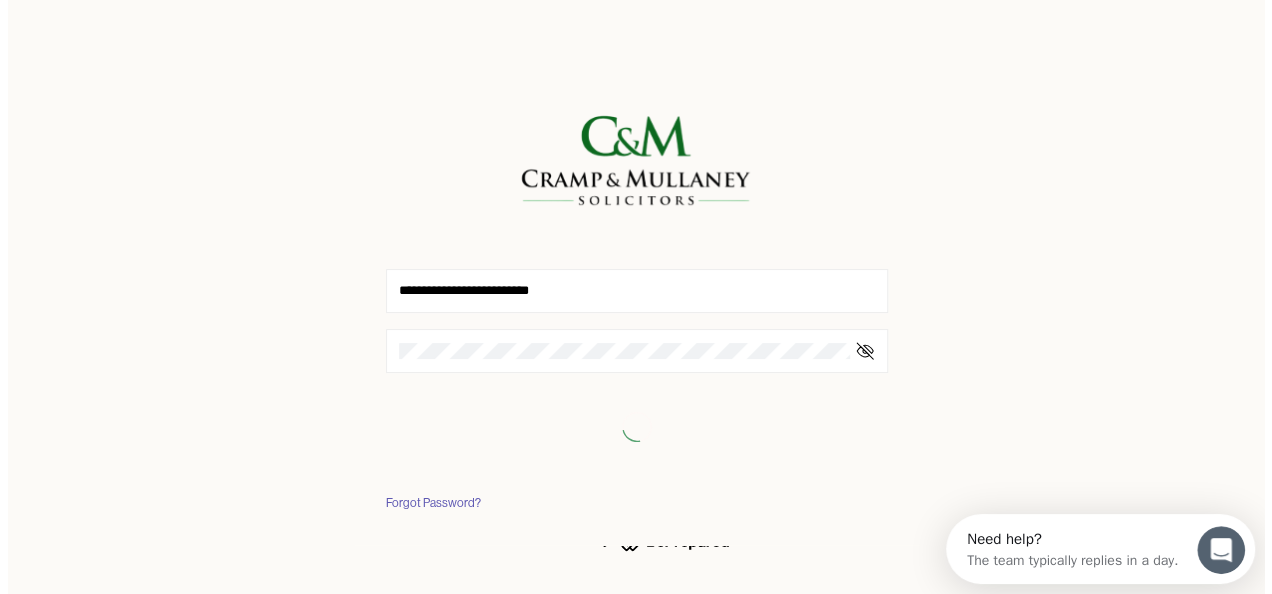 scroll, scrollTop: 0, scrollLeft: 0, axis: both 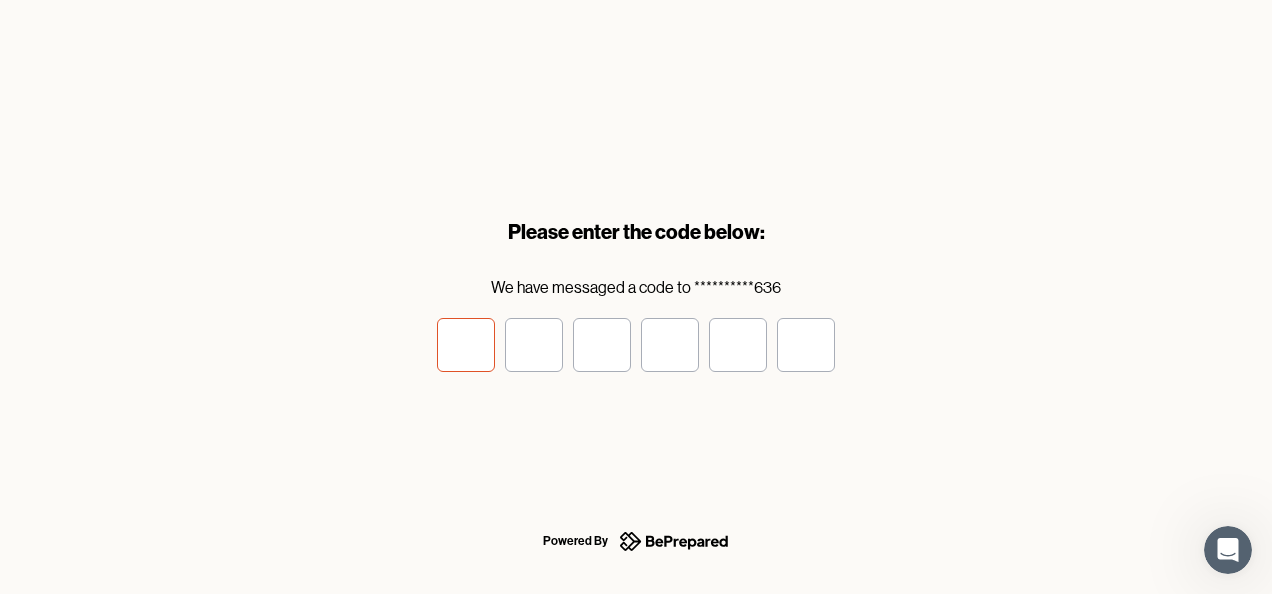 type on "*" 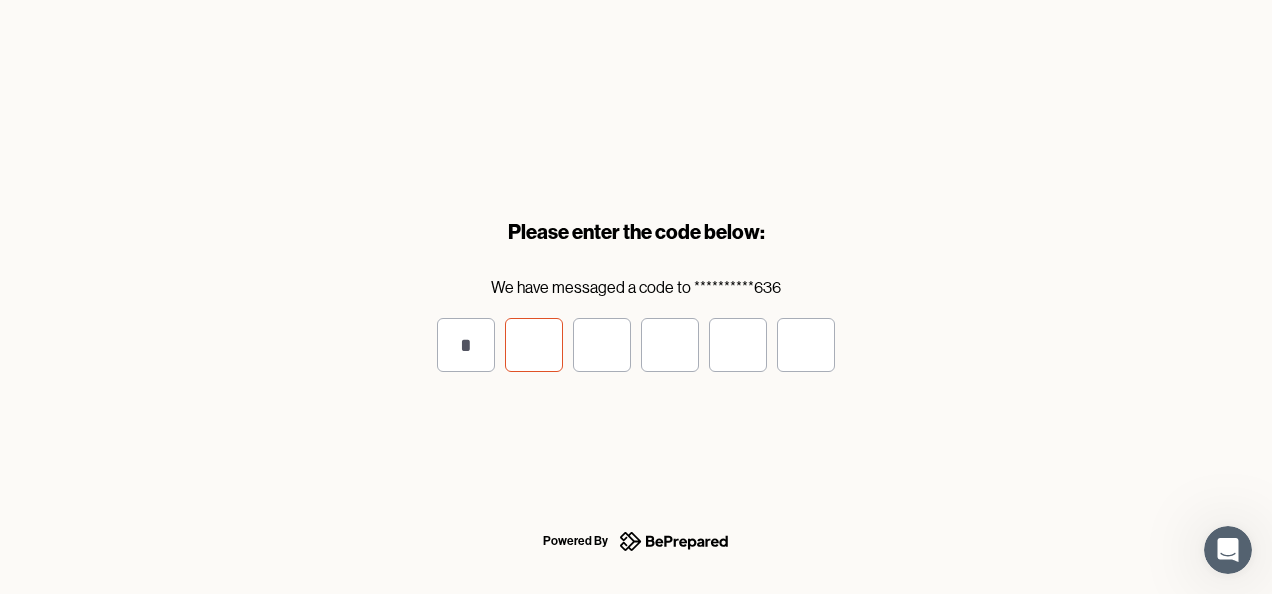 type on "*" 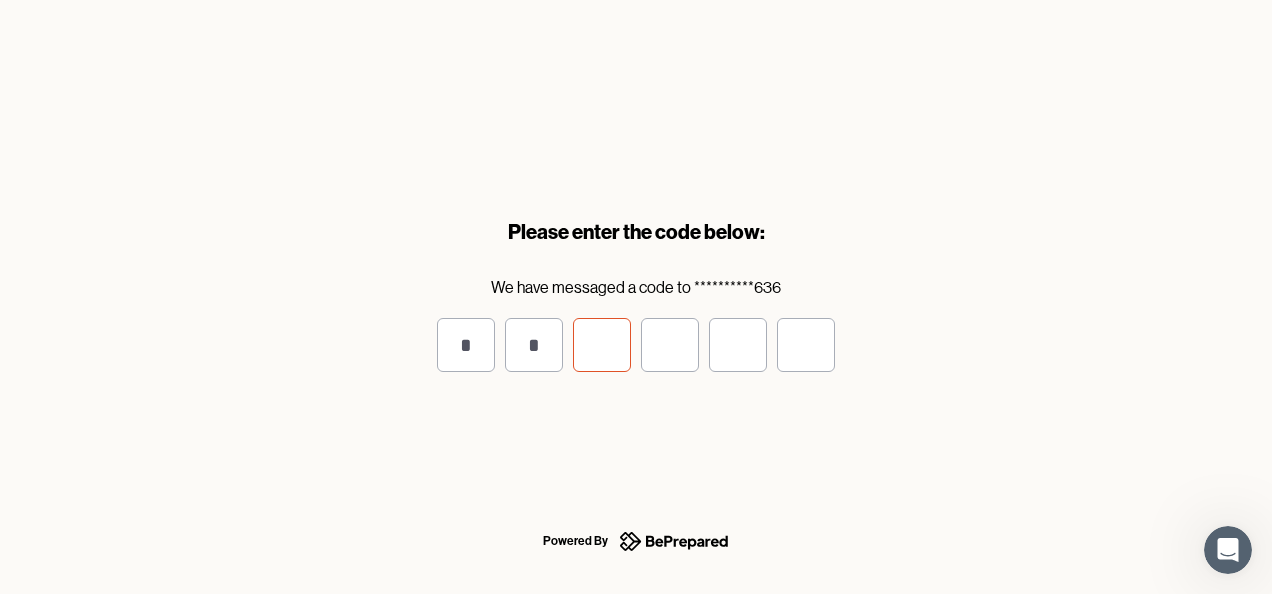 type on "*" 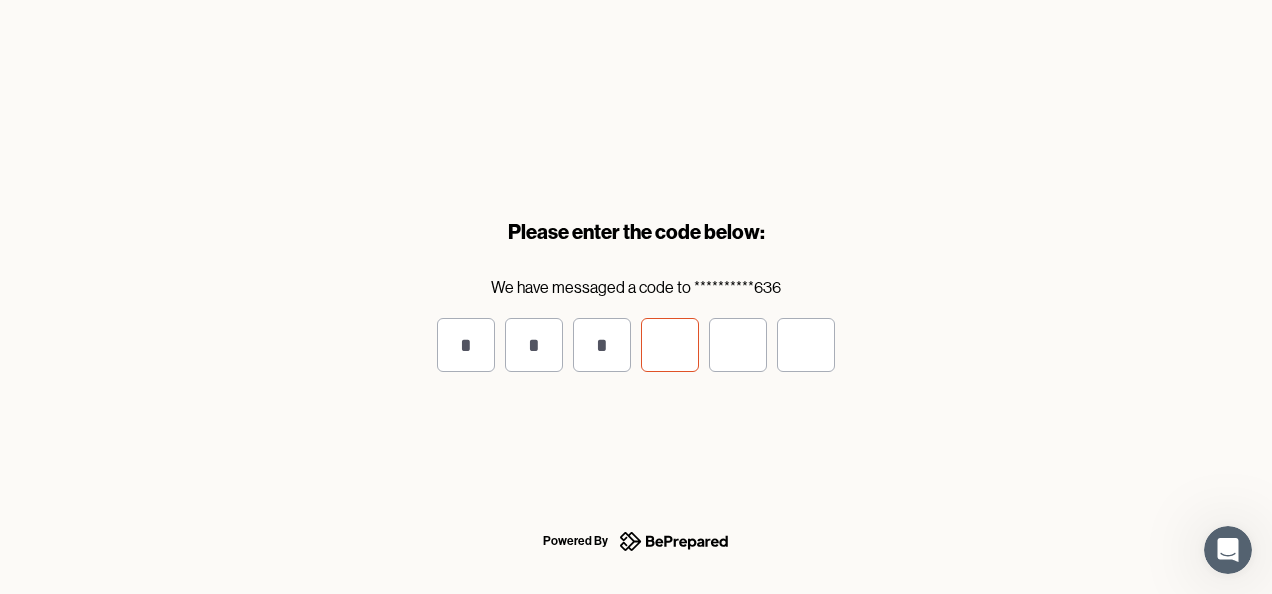 type on "*" 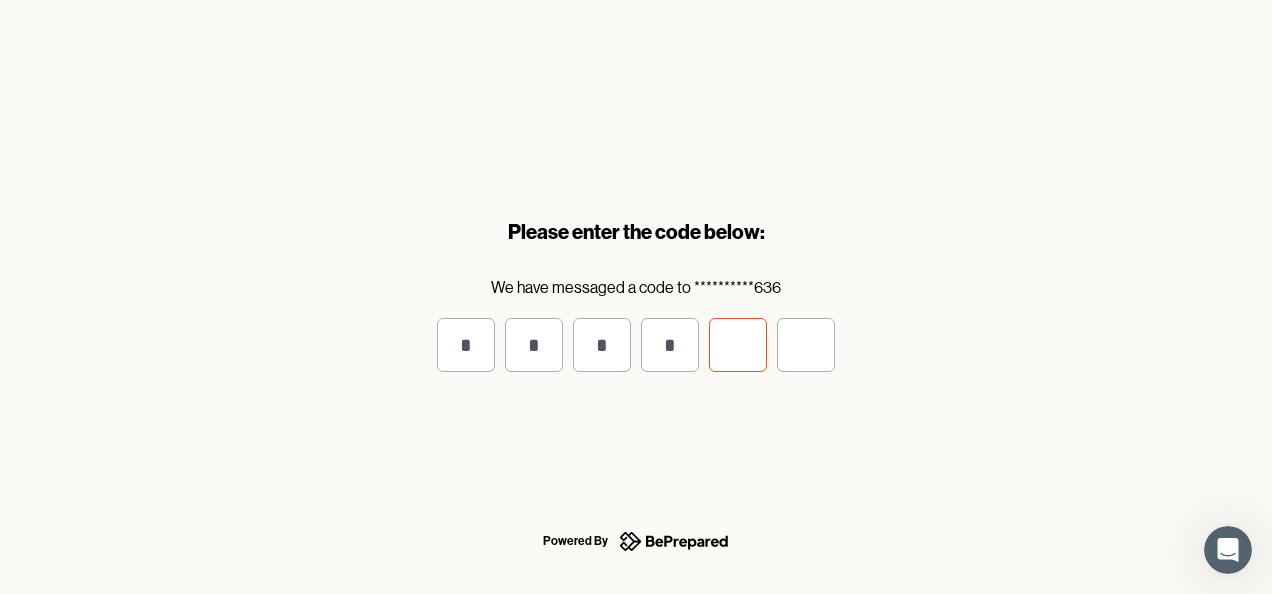 type on "*" 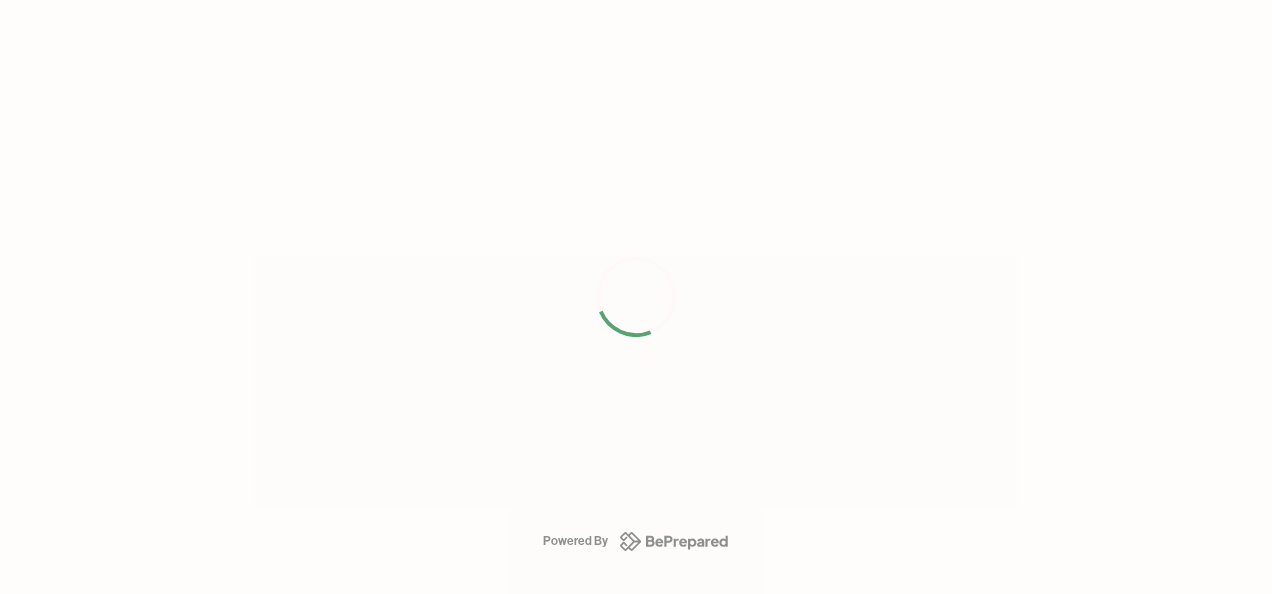 scroll, scrollTop: 0, scrollLeft: 0, axis: both 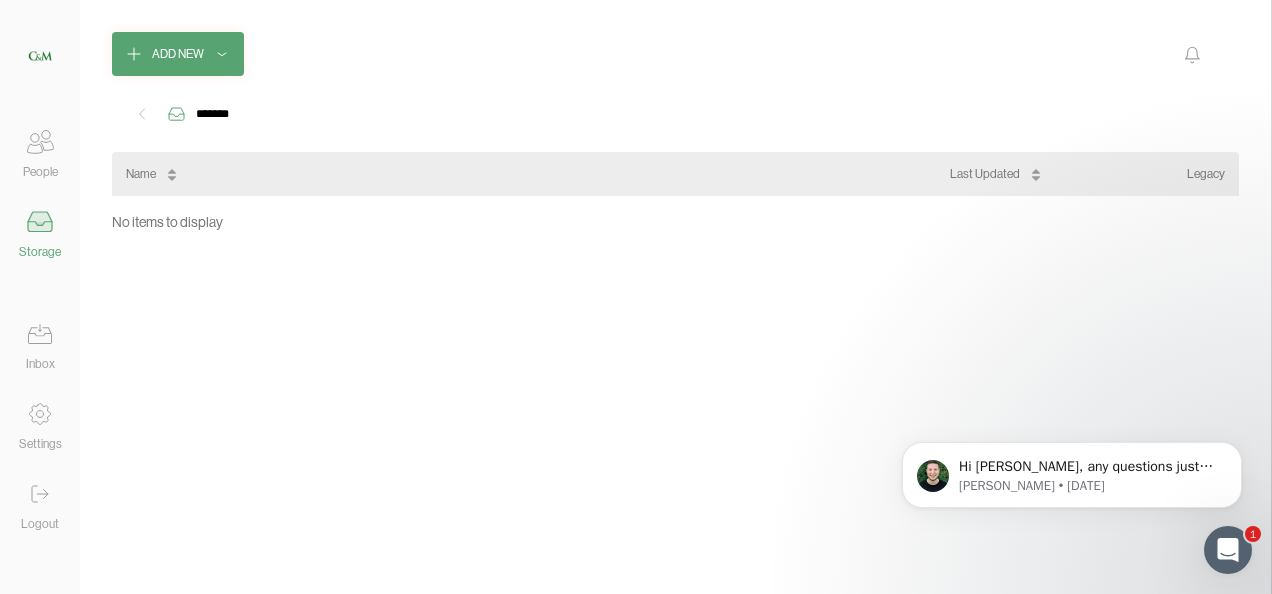 click 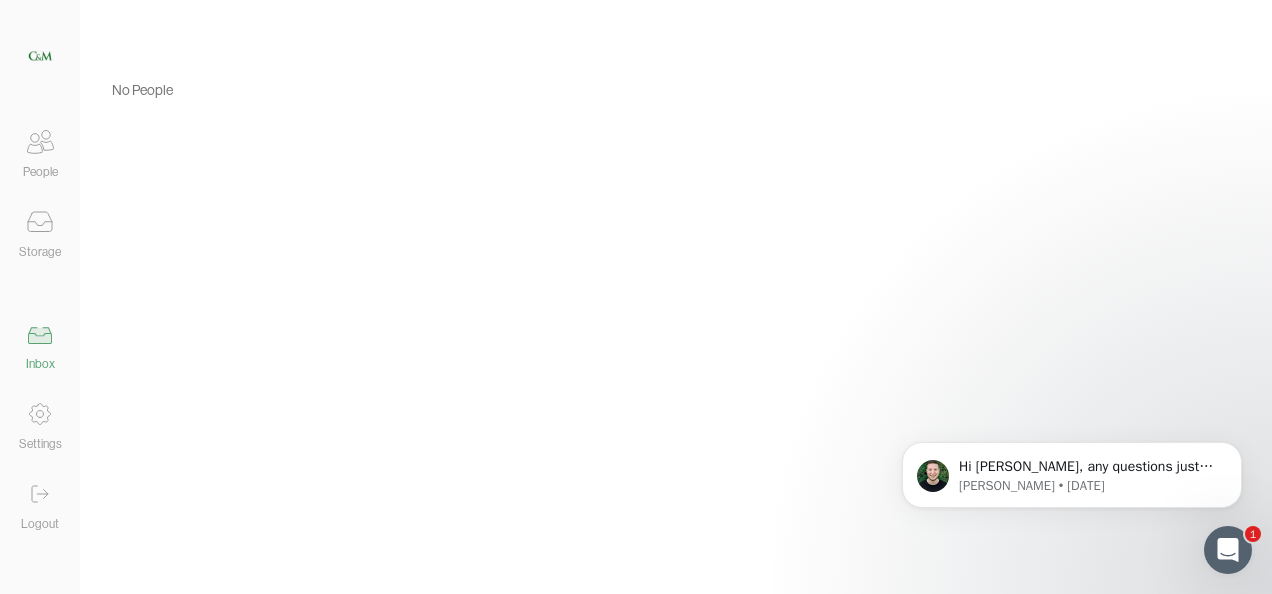 click 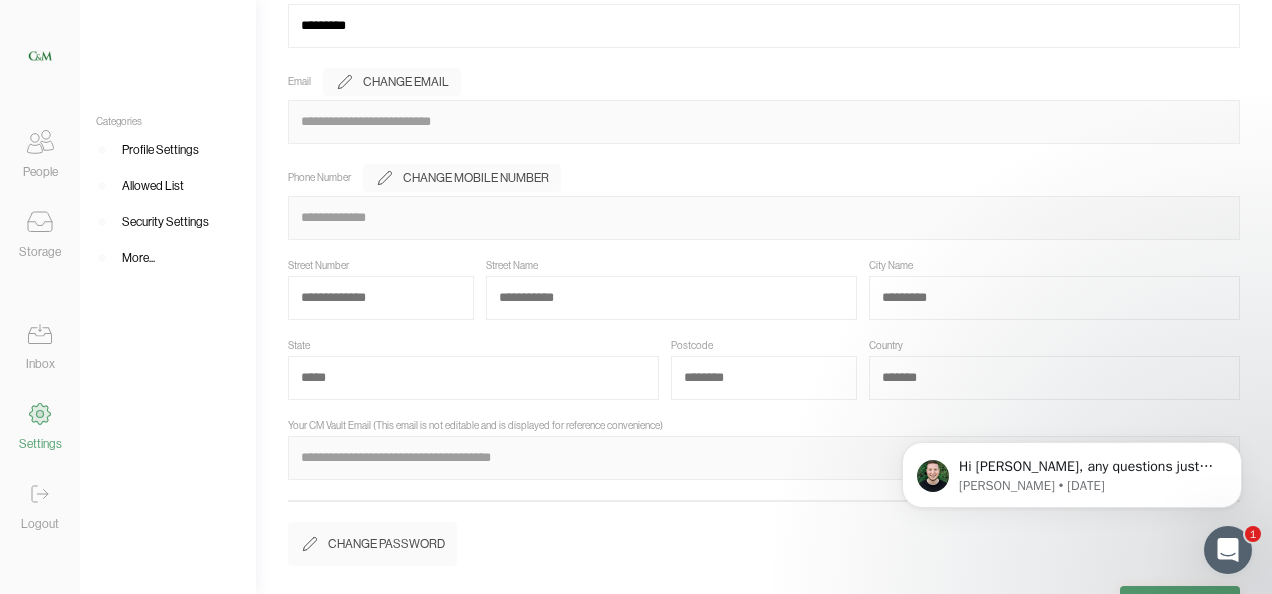 scroll, scrollTop: 235, scrollLeft: 0, axis: vertical 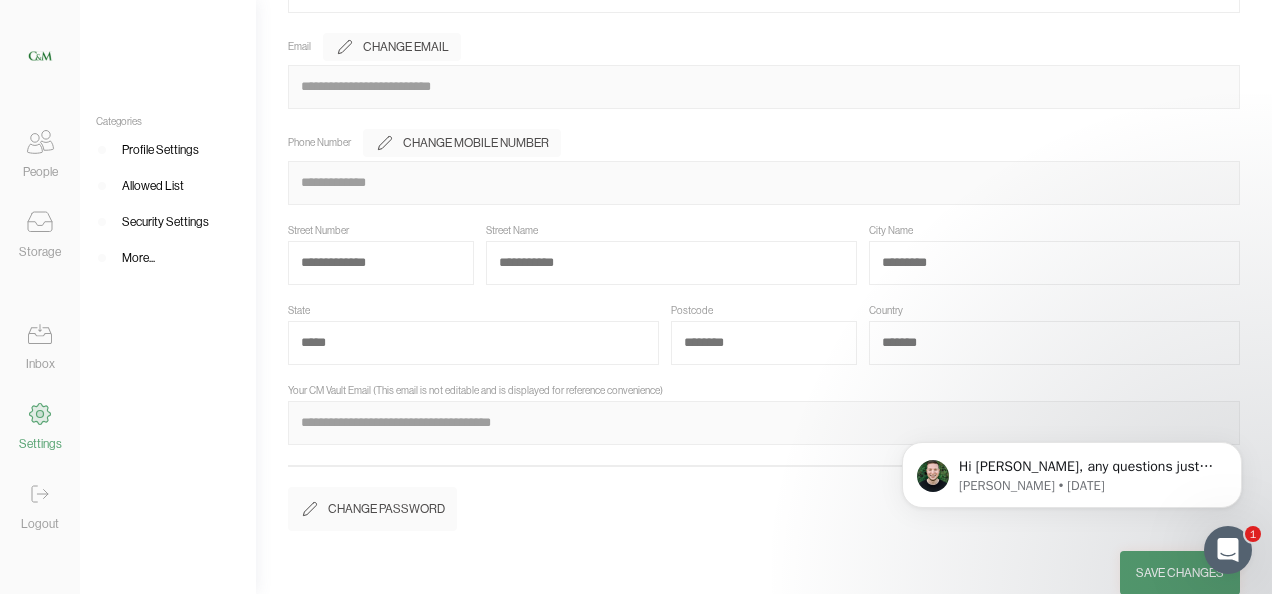 click on "Allowed List" at bounding box center (153, 186) 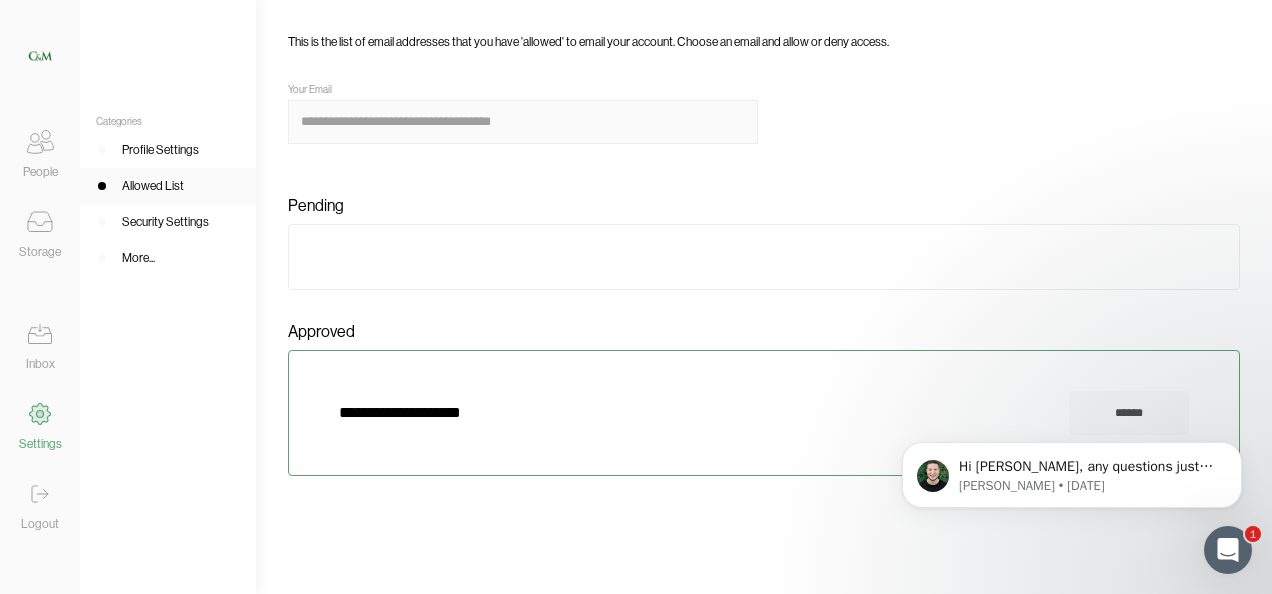 click at bounding box center (764, 257) 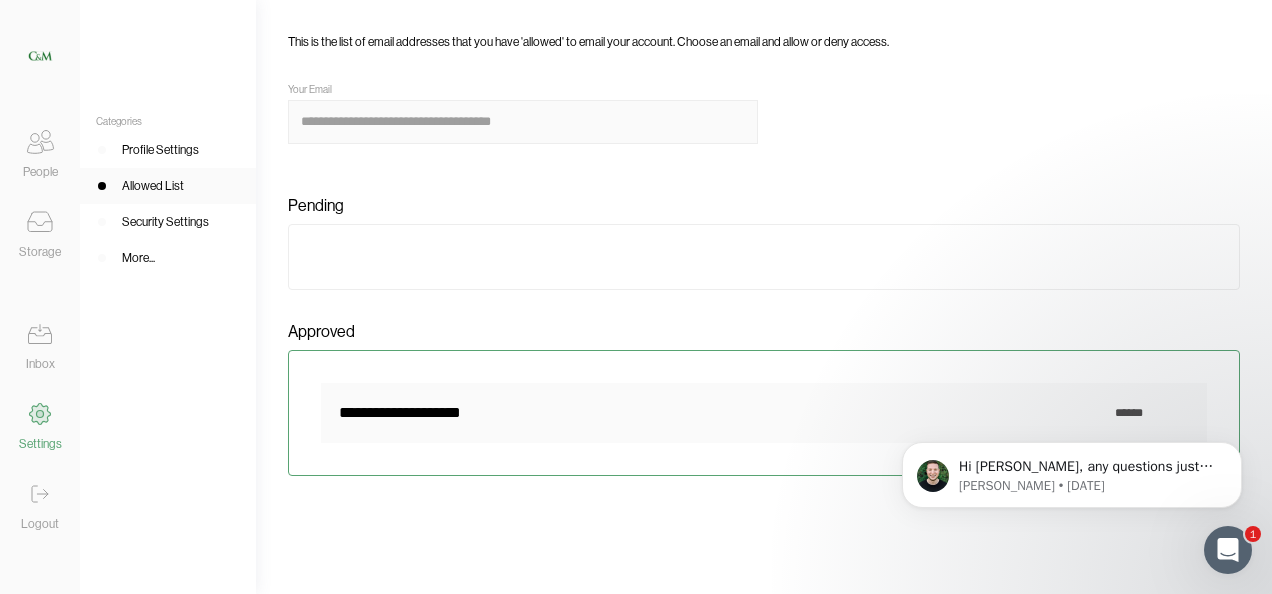 click on "**********" at bounding box center [416, 413] 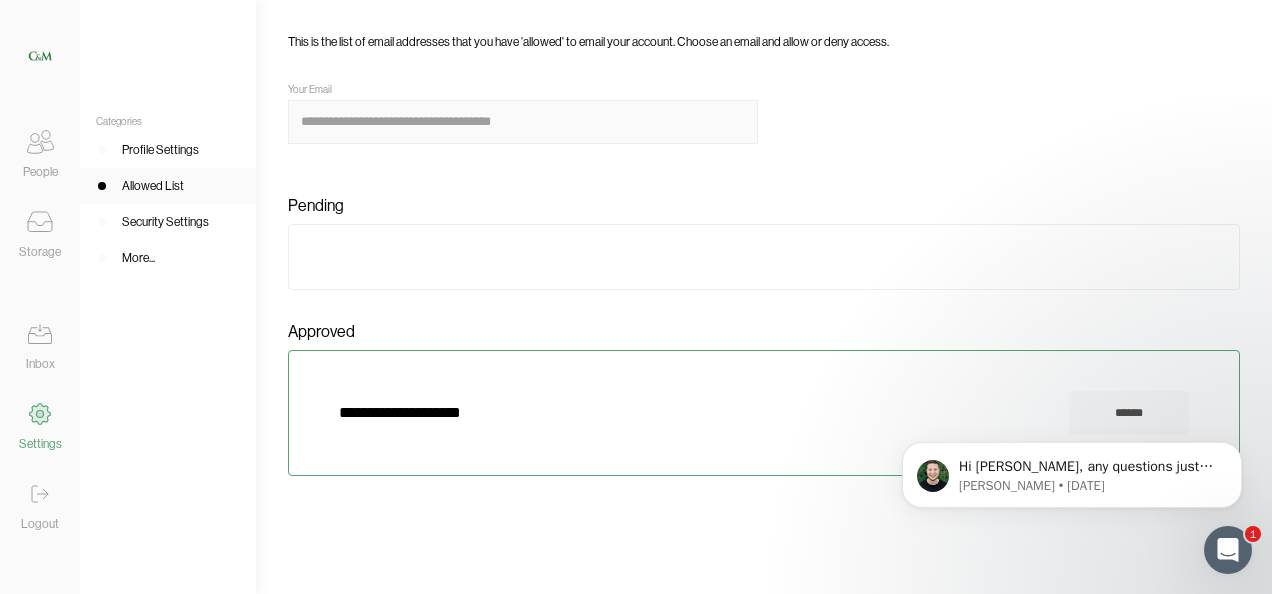 click at bounding box center [764, 257] 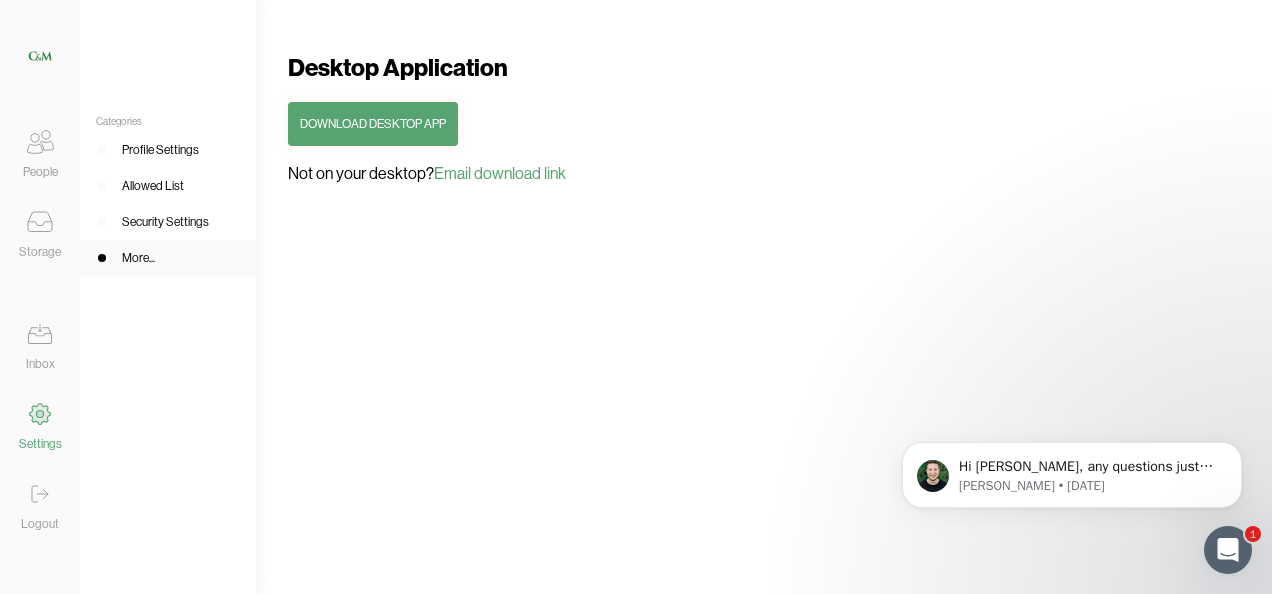 click on "Download Desktop App" at bounding box center [373, 124] 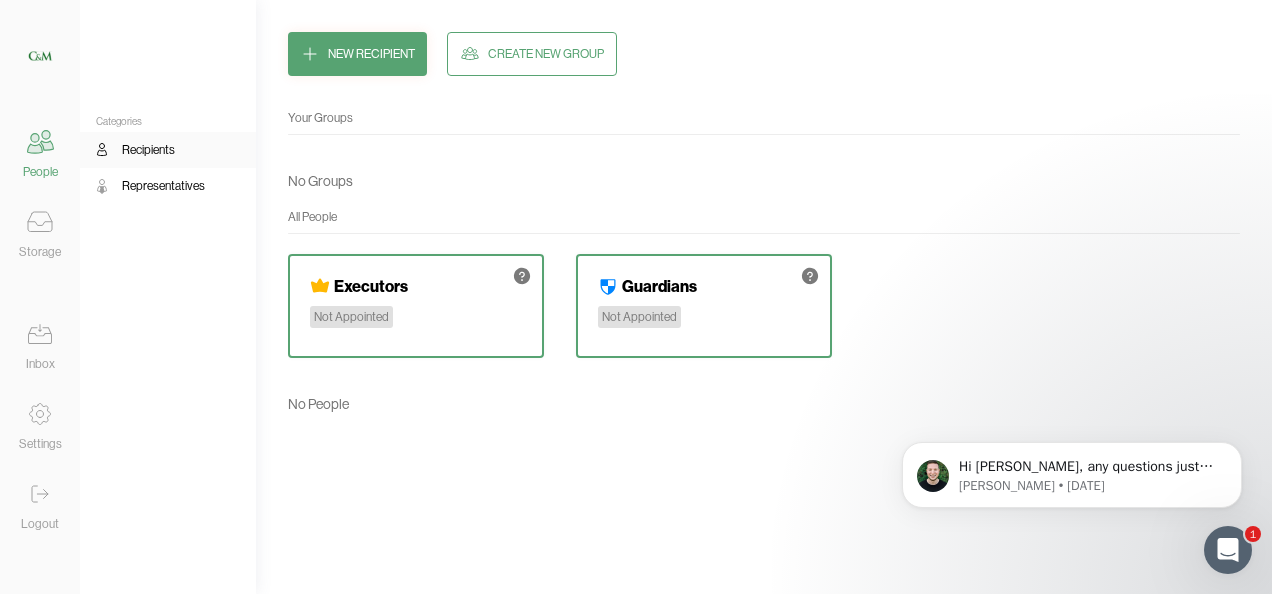 click on "New Recipient" at bounding box center [371, 54] 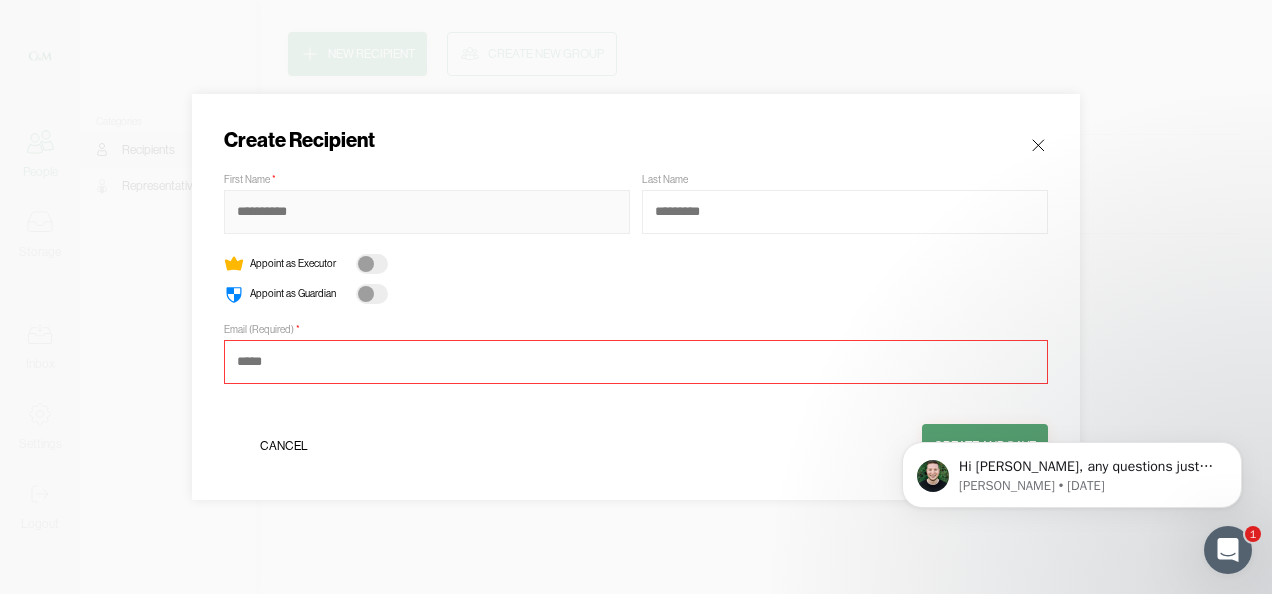 click at bounding box center (427, 212) 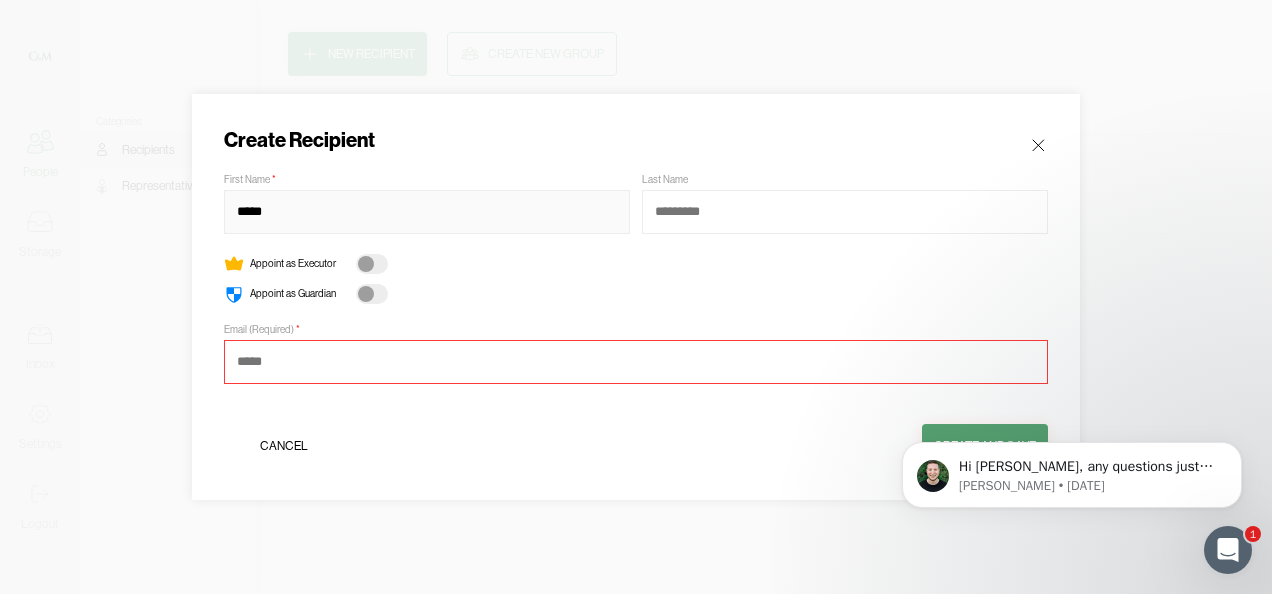 type on "*****" 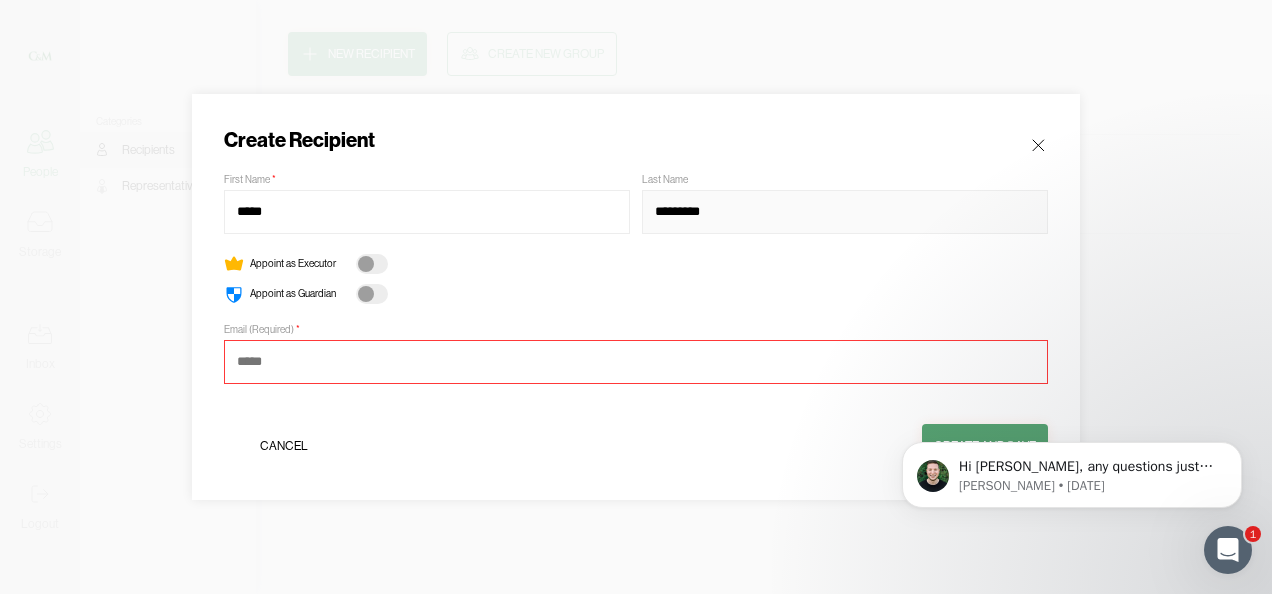 type on "*********" 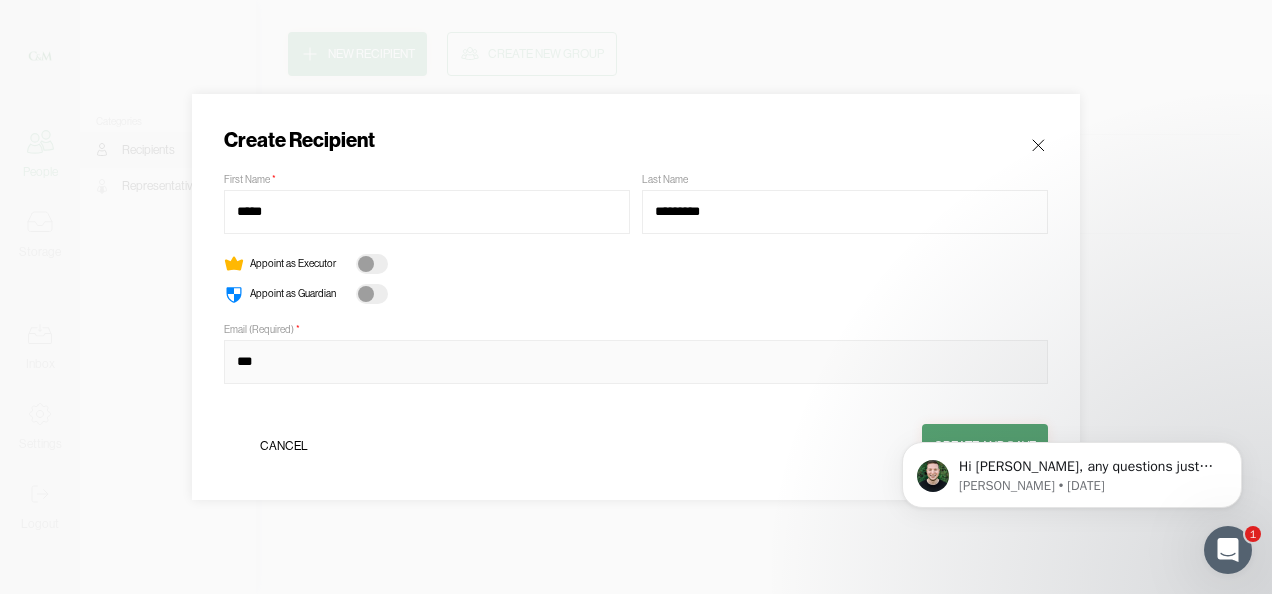 type on "**********" 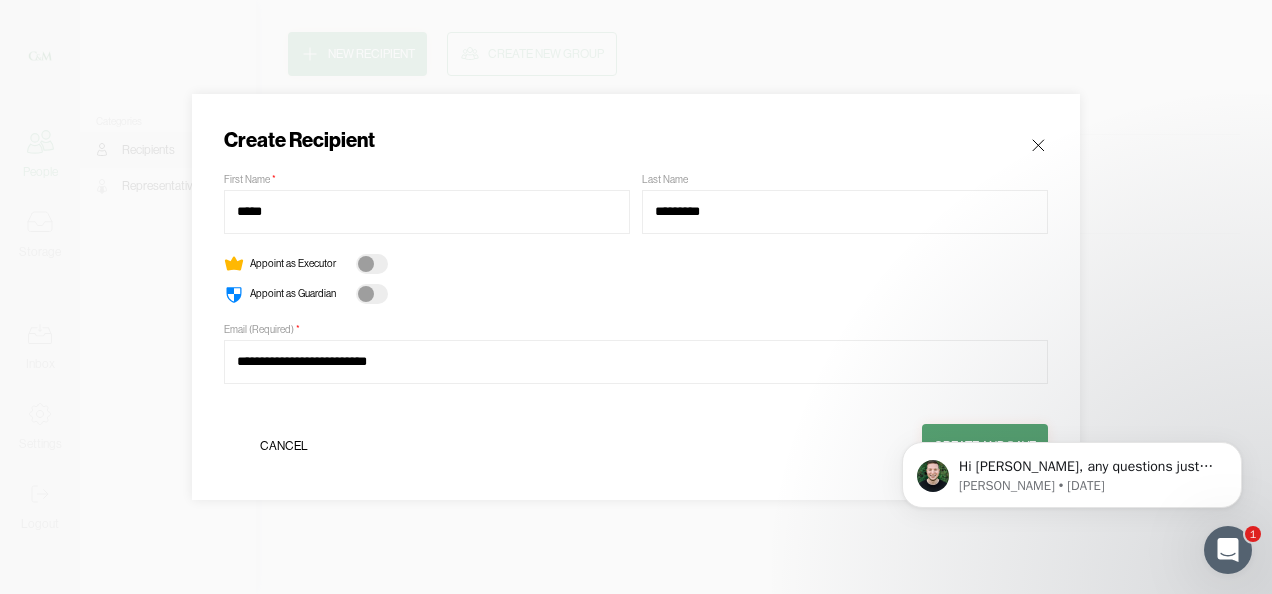 type 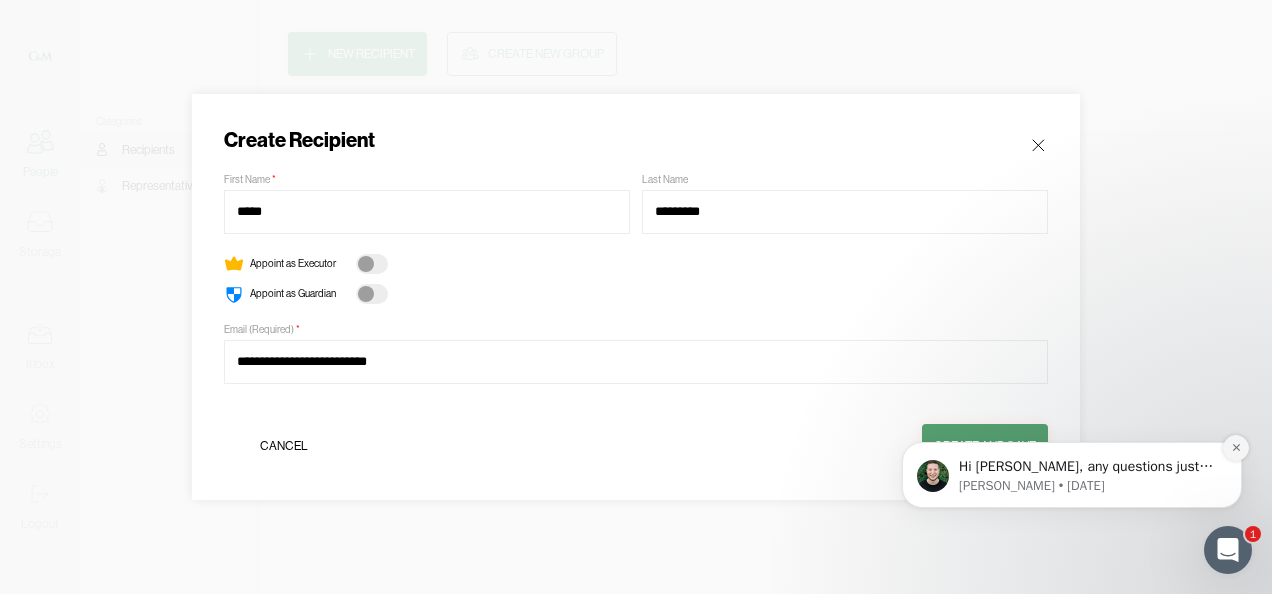 click 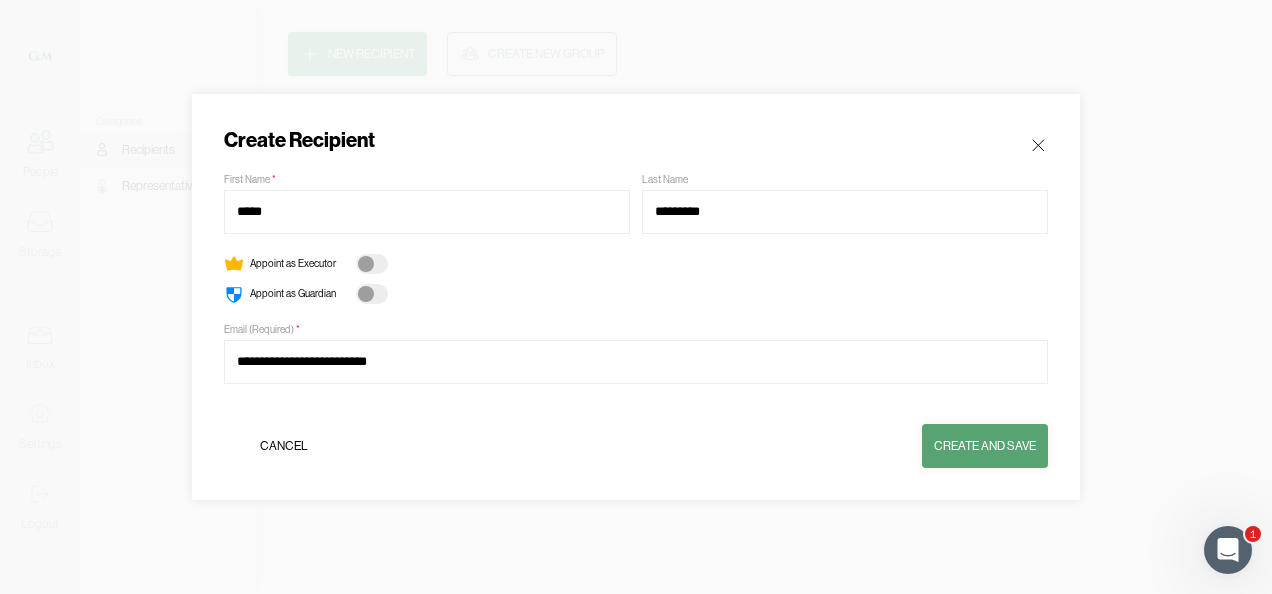 click on "Create and Save" at bounding box center [985, 446] 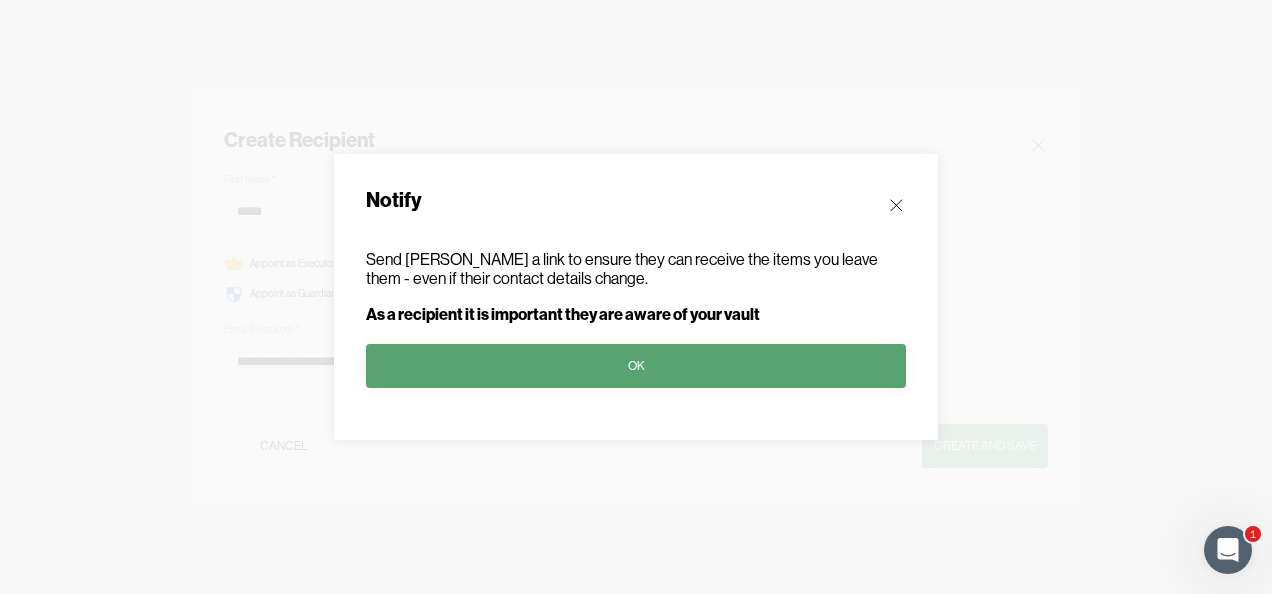 click on "OK" at bounding box center (636, 366) 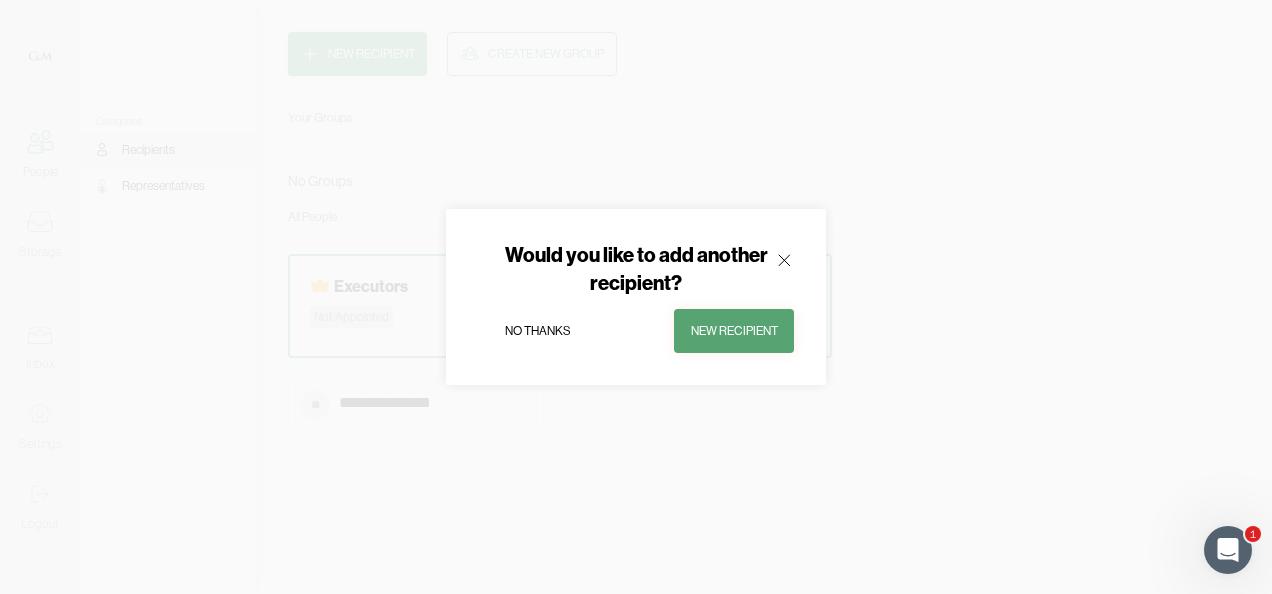 click on "No thanks" at bounding box center [538, 331] 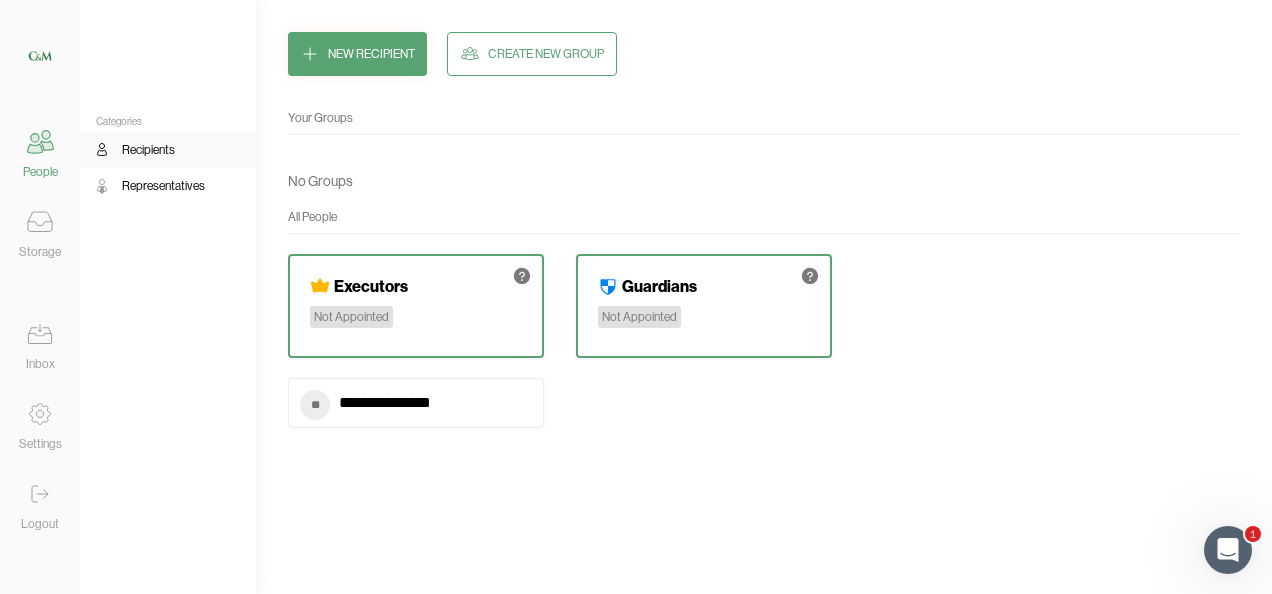 click on "Representatives" at bounding box center [163, 186] 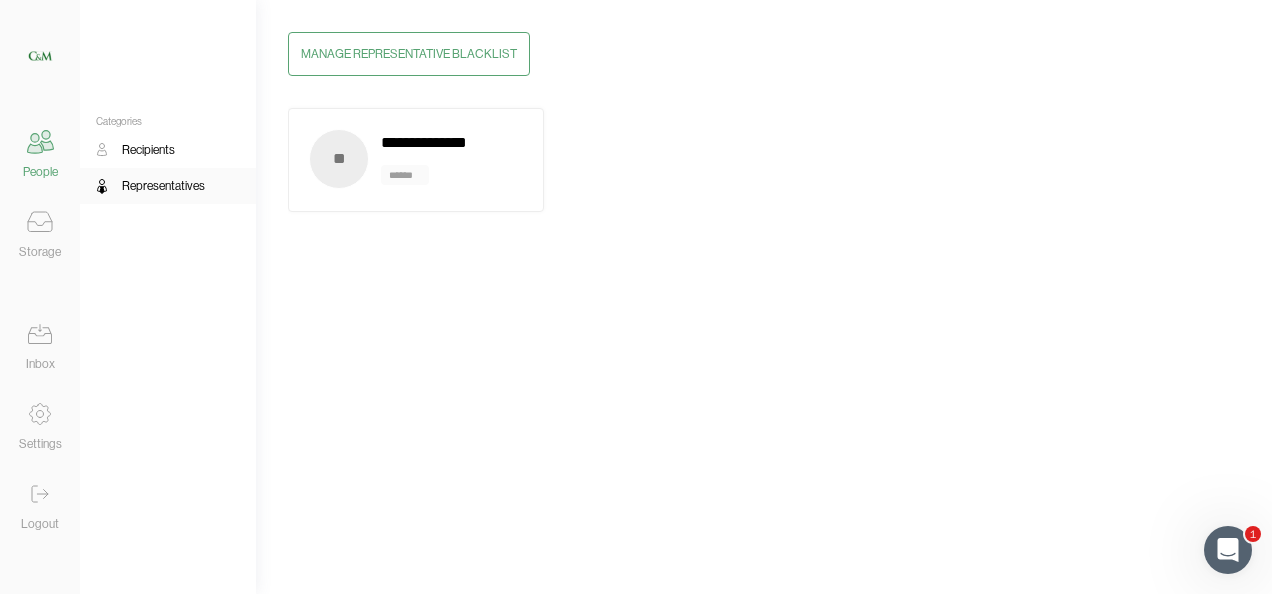 click on "Recipients" at bounding box center [148, 150] 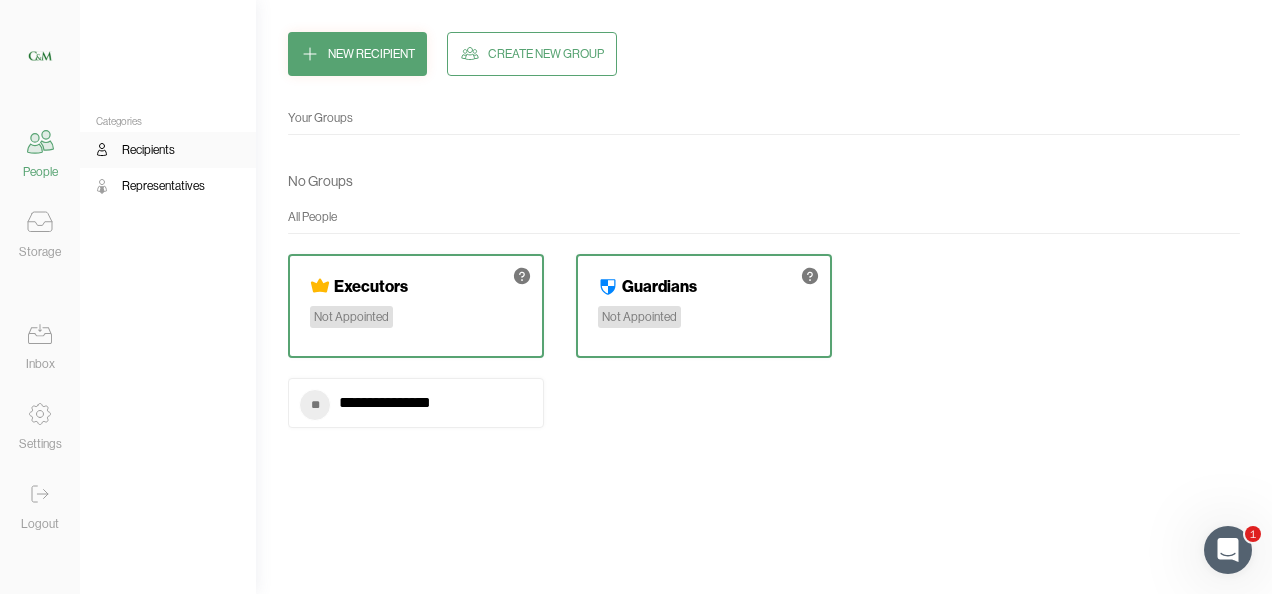 click 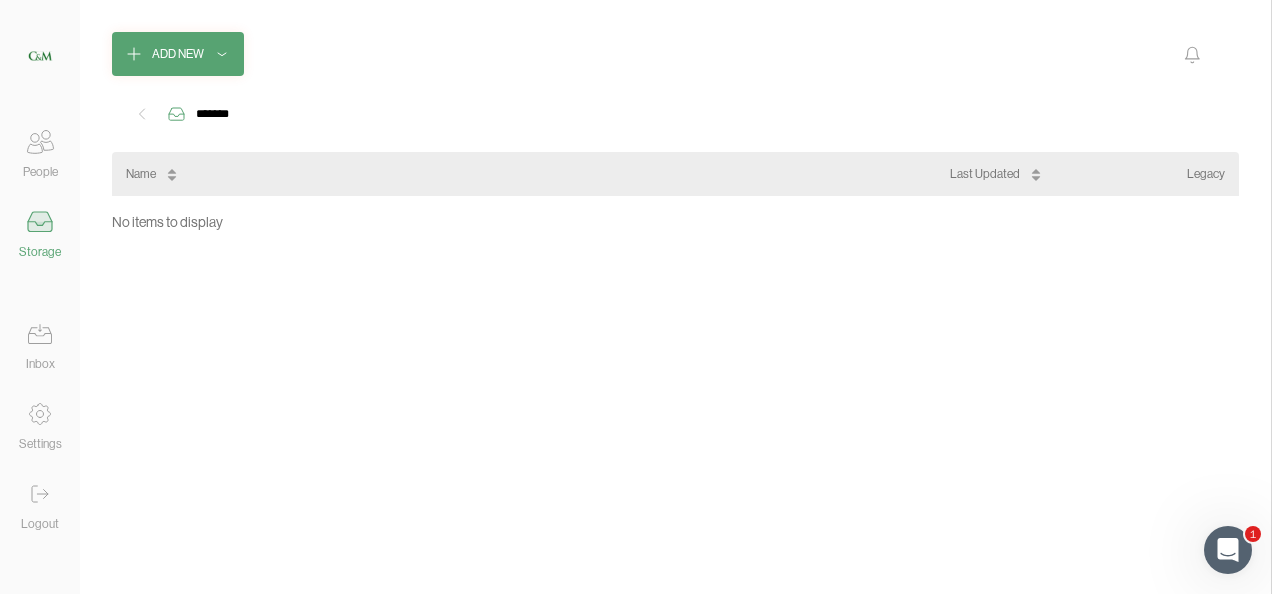click 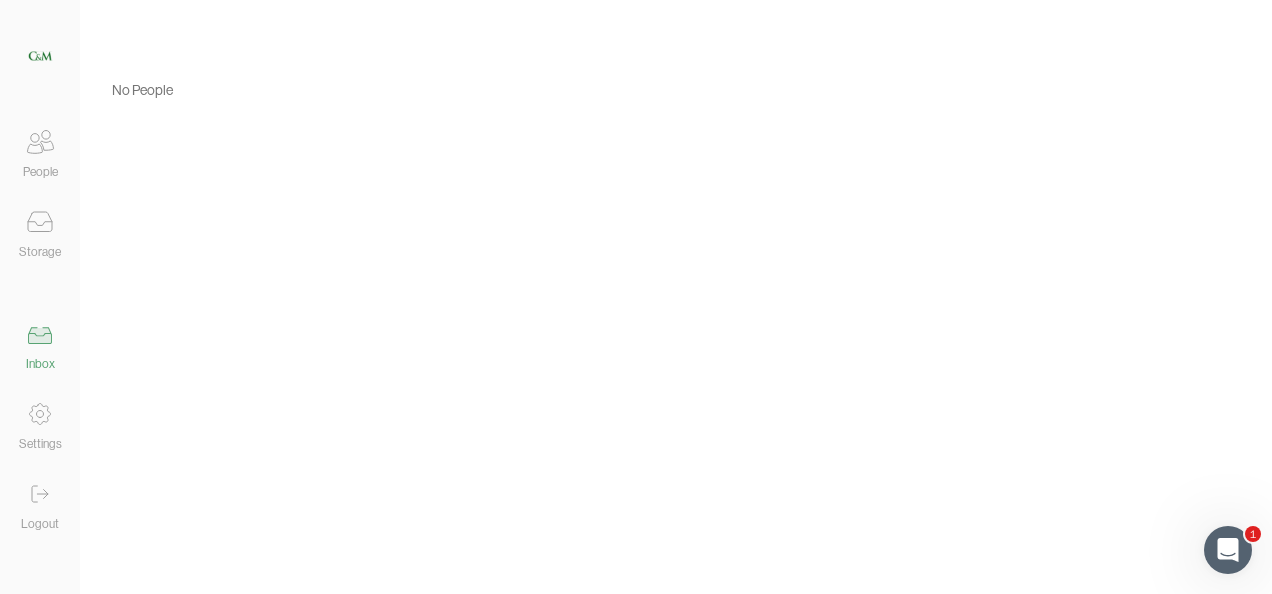 click 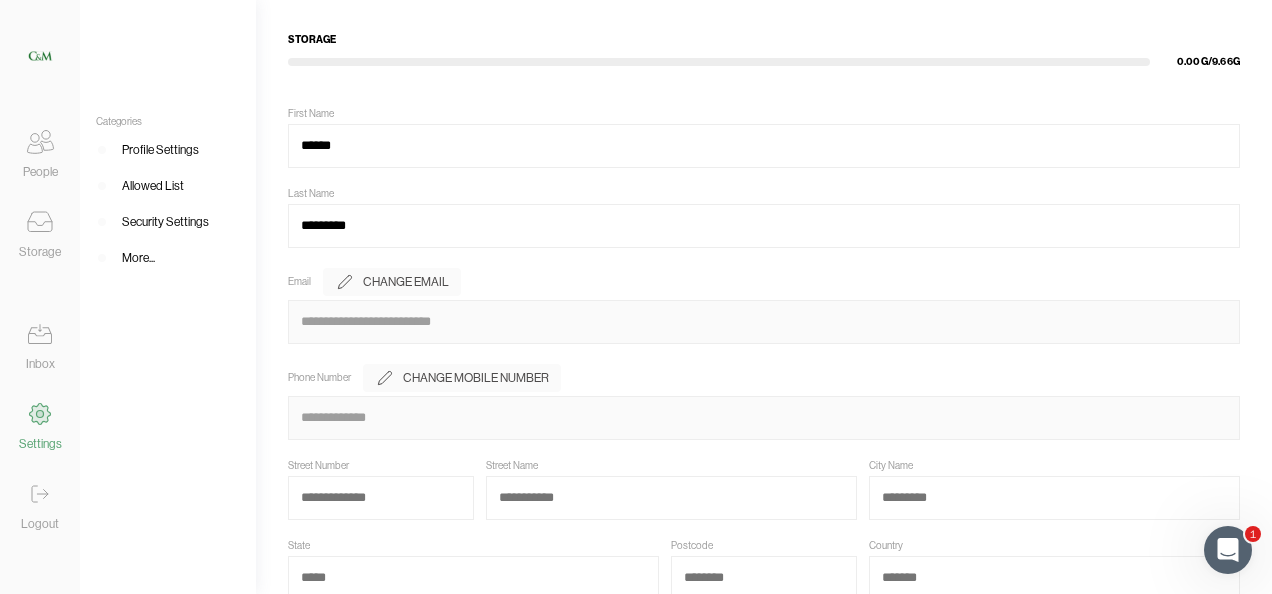 click 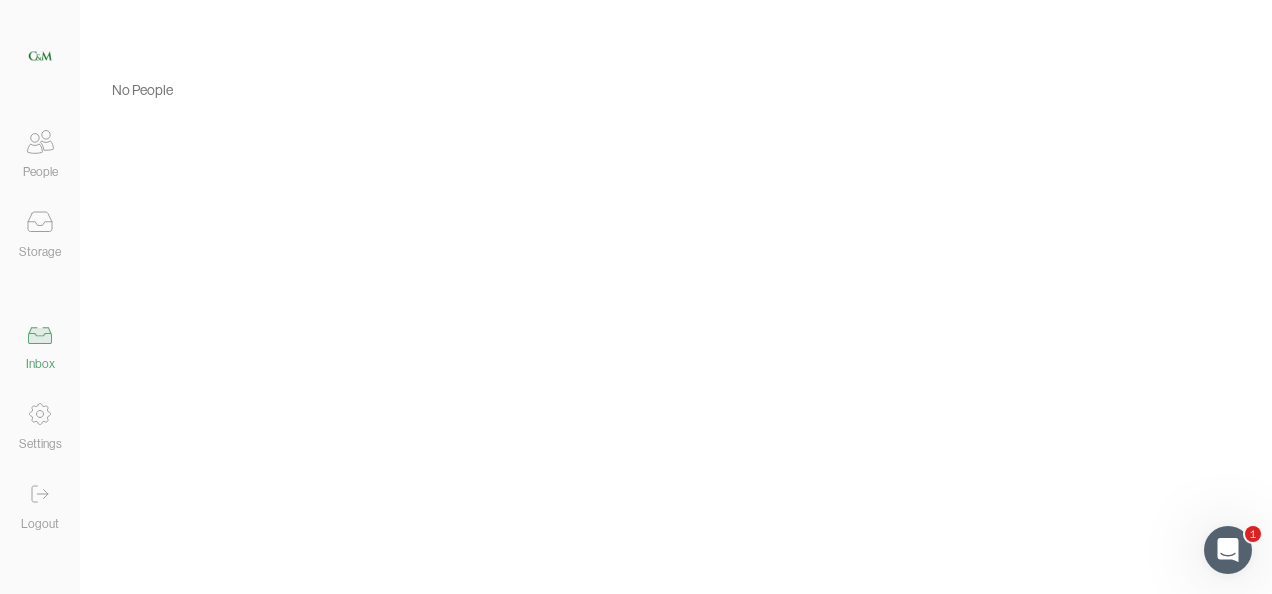 click on "No People" at bounding box center (676, 300) 